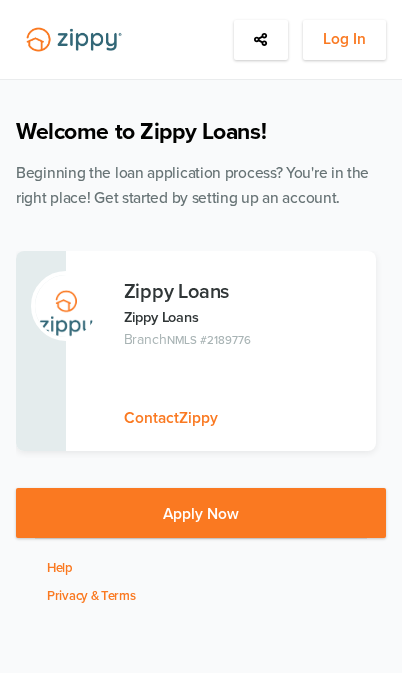scroll, scrollTop: 0, scrollLeft: 0, axis: both 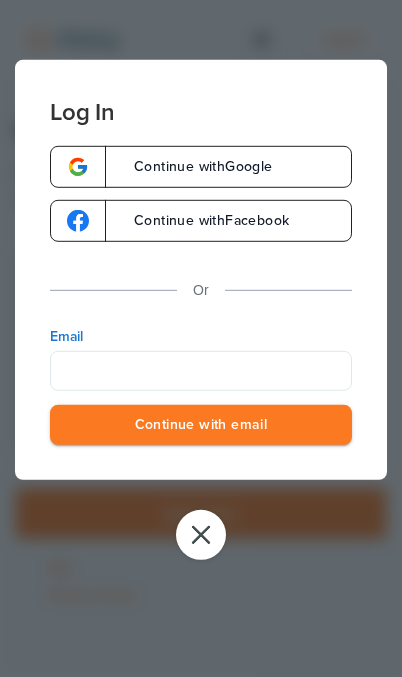 click on "Email" at bounding box center (201, 370) 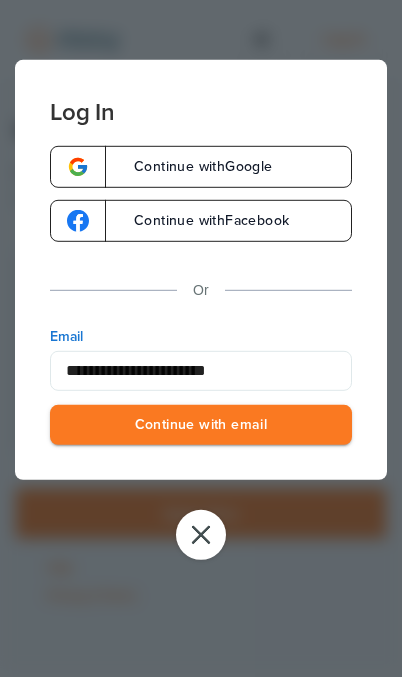 click on "Continue with email" at bounding box center [201, 424] 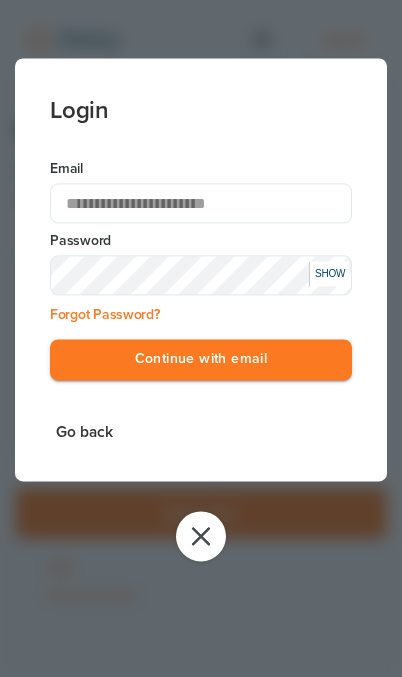 click on "Continue with email" at bounding box center [201, 359] 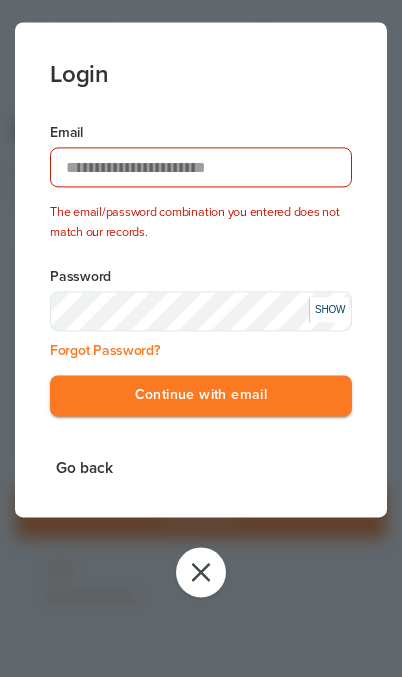 click on "SHOW" at bounding box center (329, 309) 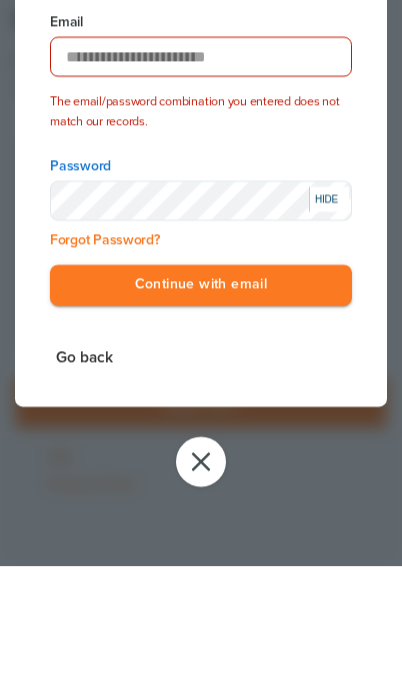 click on "Continue with email" at bounding box center [201, 395] 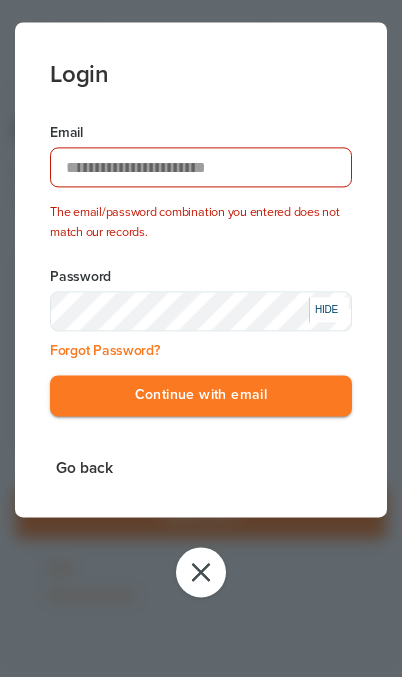 click on "Continue with email" at bounding box center [201, 395] 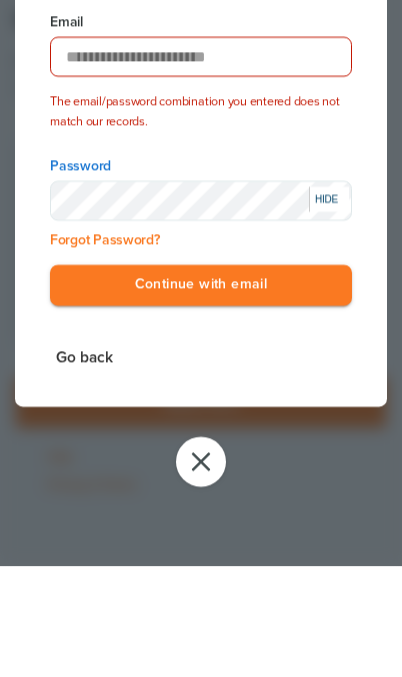 click on "Continue with email" at bounding box center [201, 395] 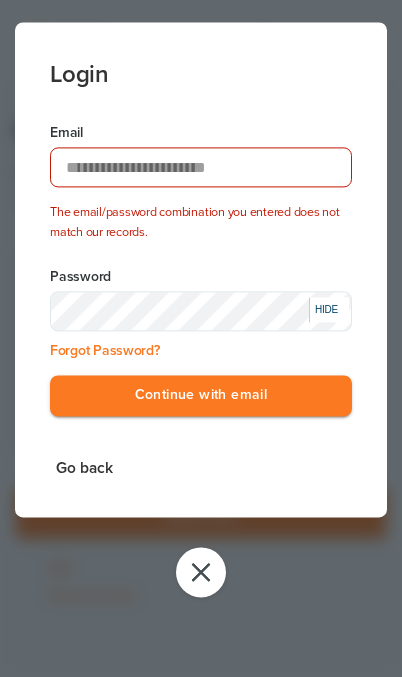 click on "Go back" at bounding box center (84, 468) 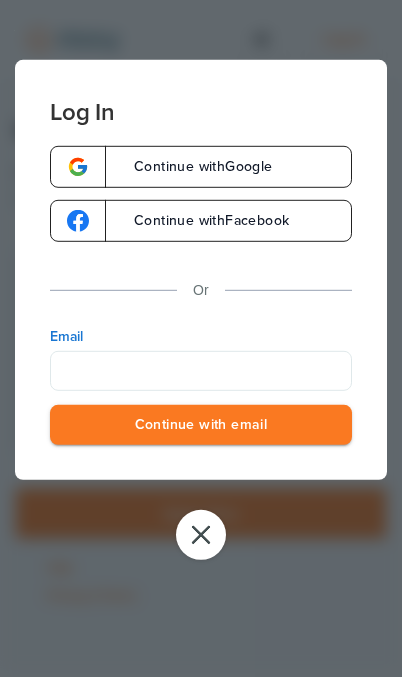 click on "Email" at bounding box center (201, 370) 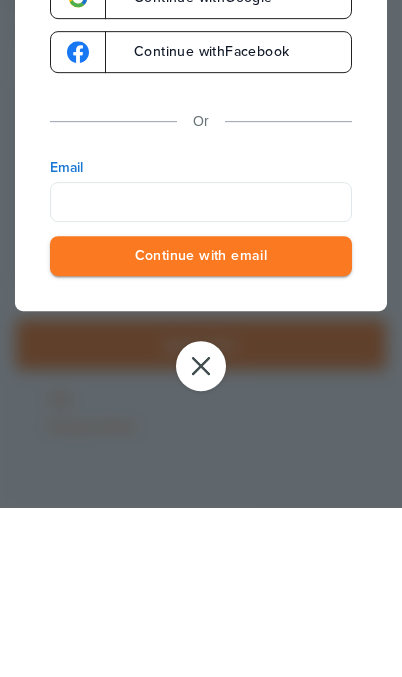type on "**********" 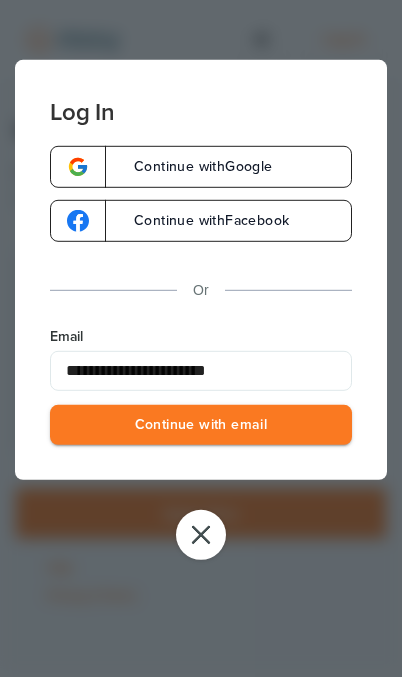 click on "Continue with email" at bounding box center [201, 424] 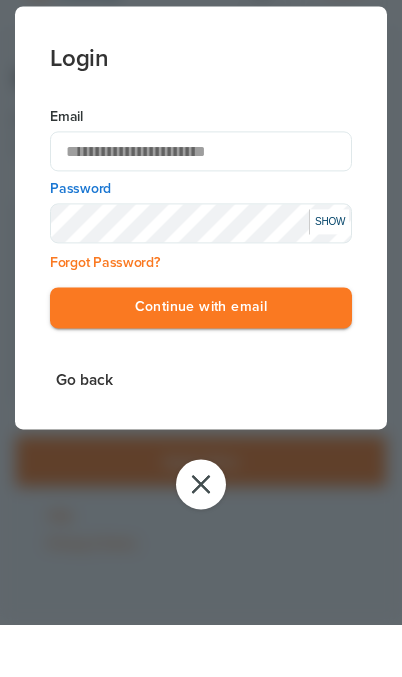 click on "Continue with email" at bounding box center [201, 359] 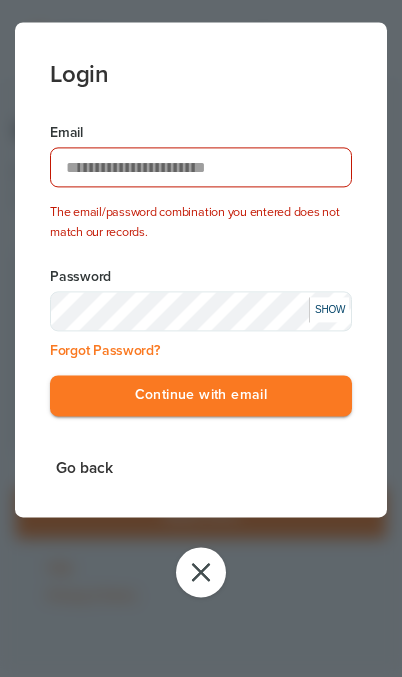 click on "SHOW" at bounding box center (329, 309) 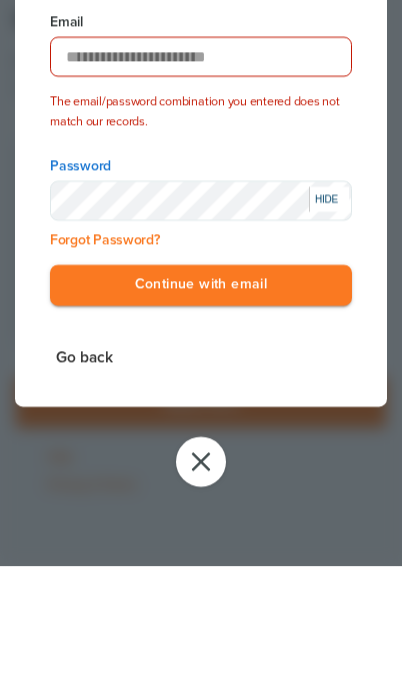 click on "Continue with email" at bounding box center (201, 395) 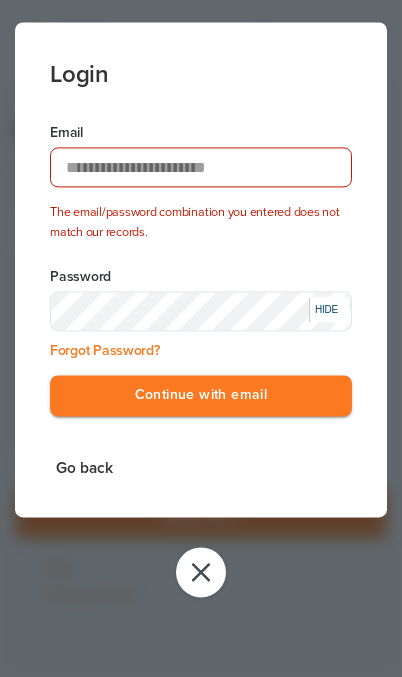 click on "close" at bounding box center (201, 572) 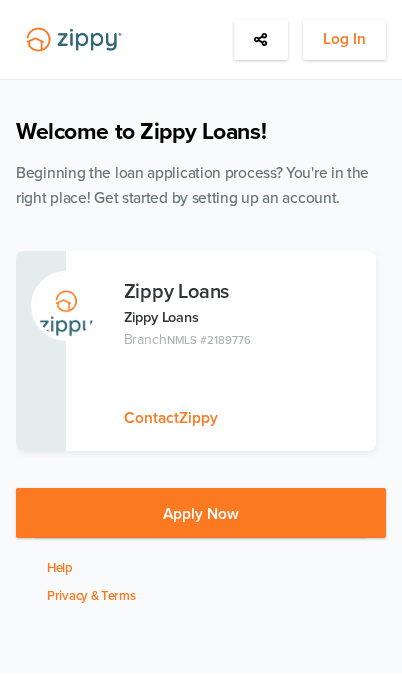 click on "Contact  Zippy" at bounding box center [171, 418] 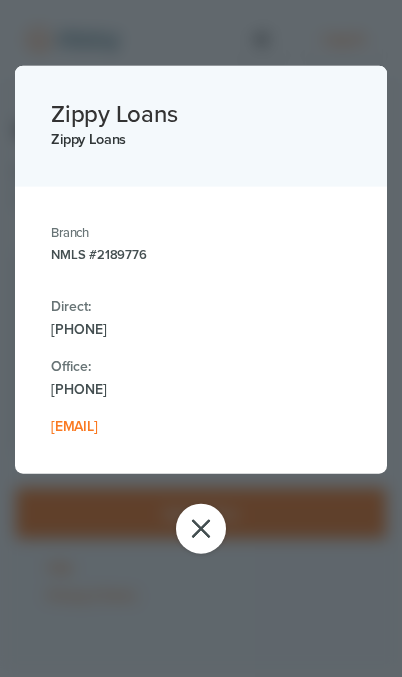 click on "close" at bounding box center (201, 529) 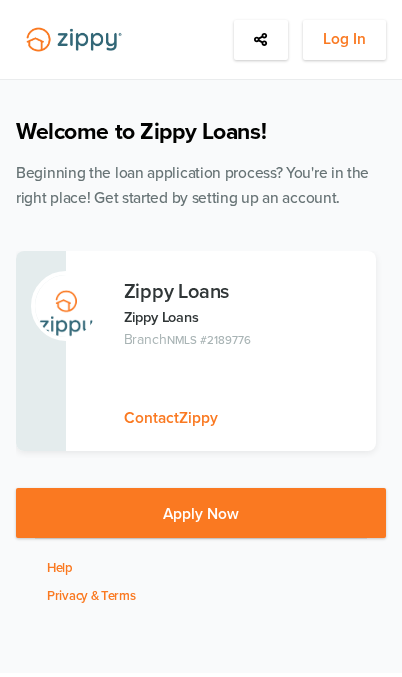 scroll, scrollTop: 0, scrollLeft: 0, axis: both 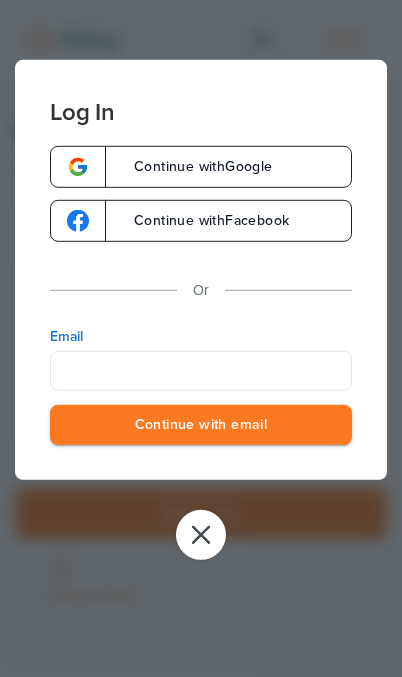 click on "Email" at bounding box center [201, 370] 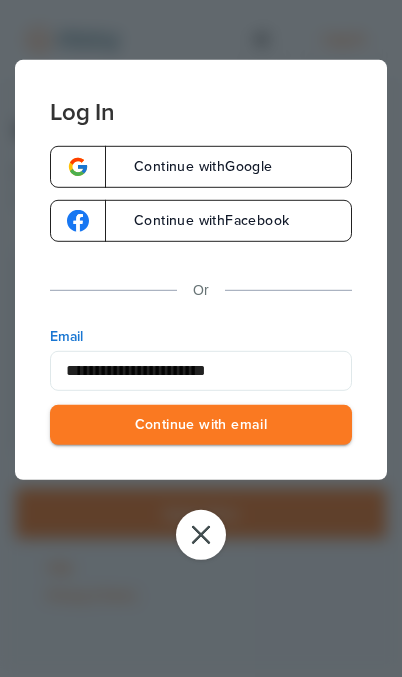 click on "Continue with email" at bounding box center [201, 424] 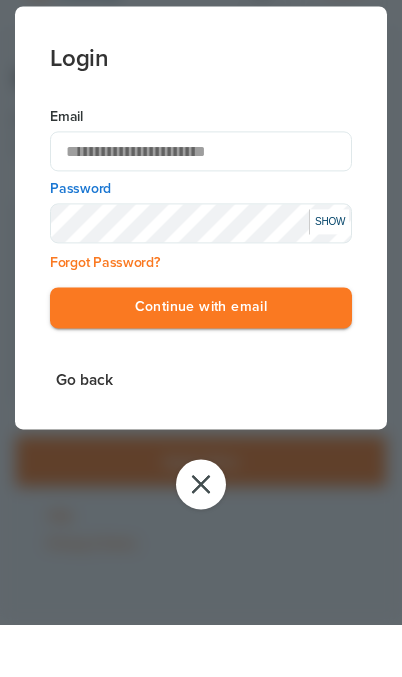 click on "Continue with email" at bounding box center (201, 359) 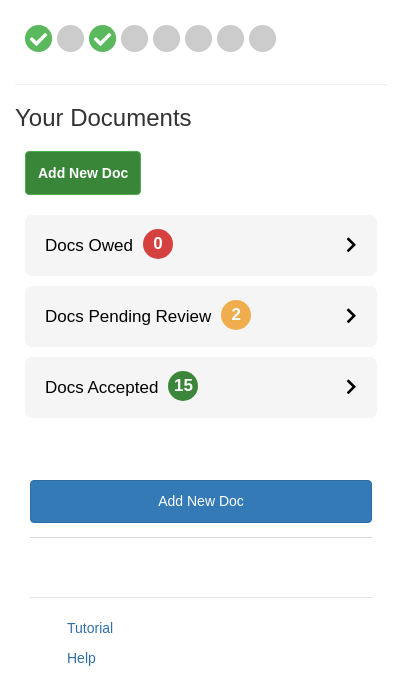 scroll, scrollTop: 233, scrollLeft: 0, axis: vertical 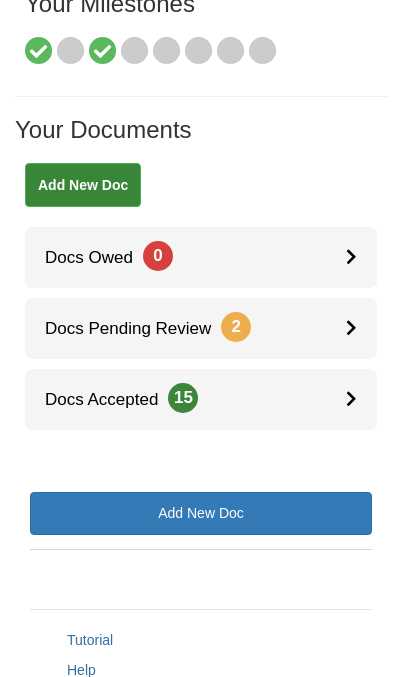 click on "Docs Pending Review 2" at bounding box center [201, 328] 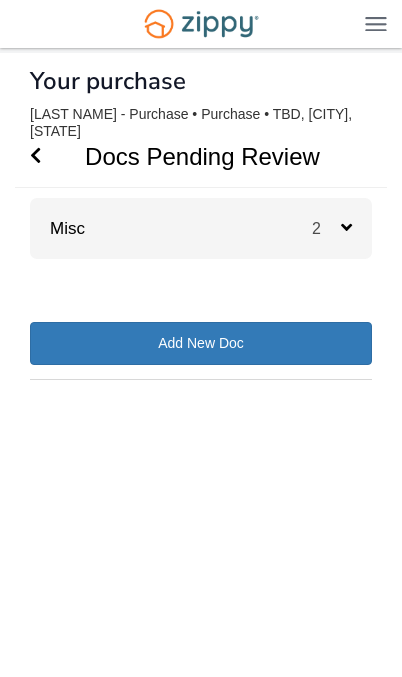 scroll, scrollTop: 0, scrollLeft: 0, axis: both 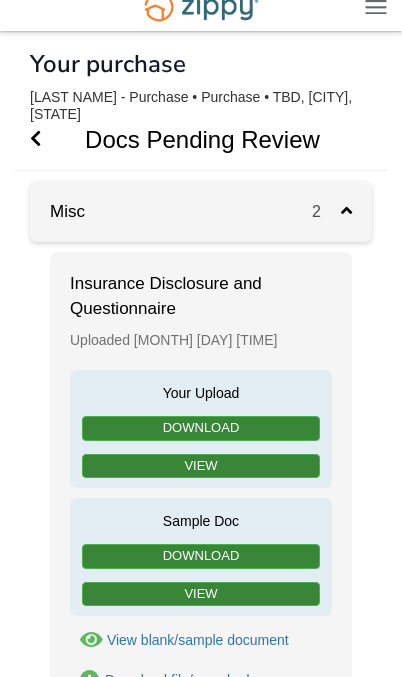 click on "View" at bounding box center [201, 466] 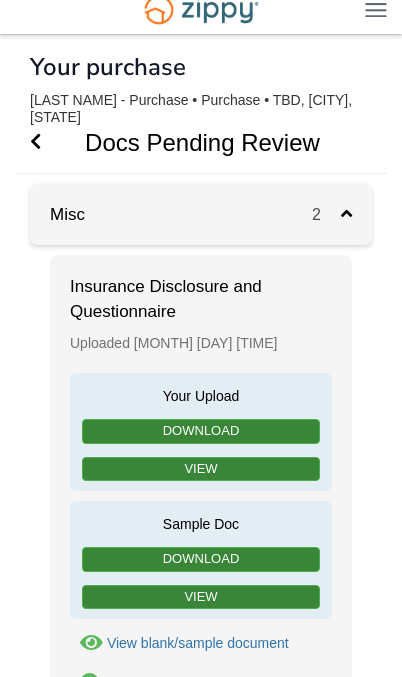 scroll, scrollTop: 0, scrollLeft: 0, axis: both 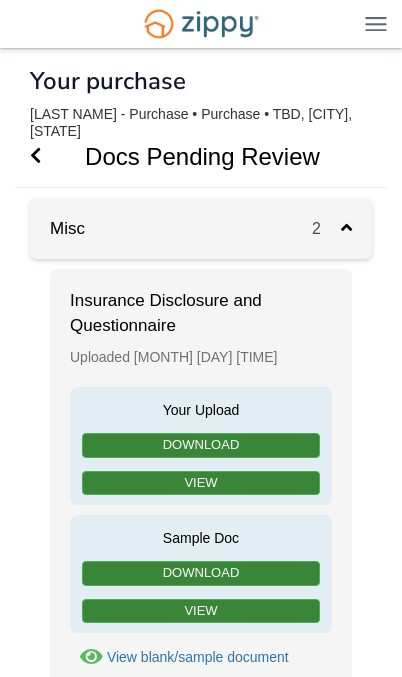 click at bounding box center [346, 227] 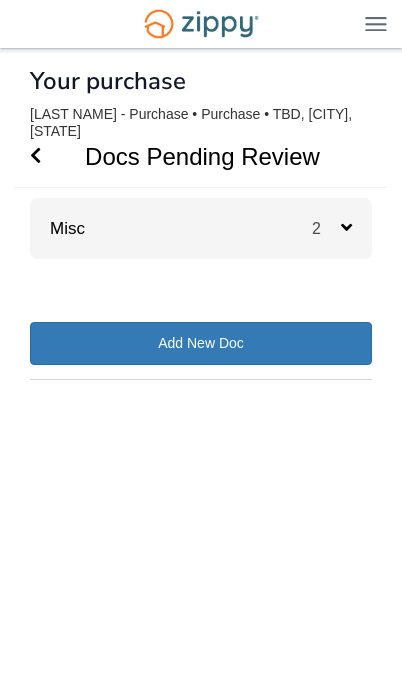click at bounding box center [376, 23] 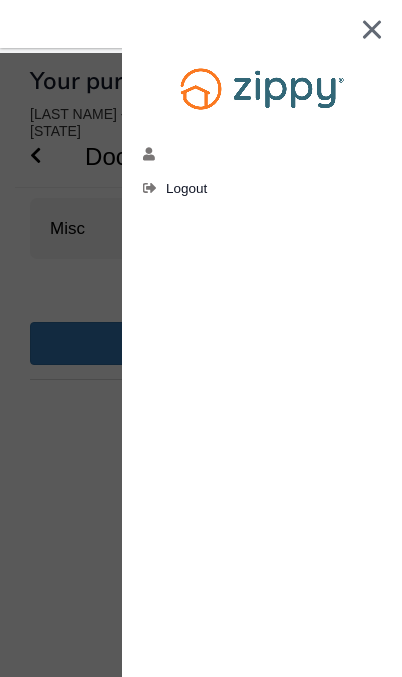 click at bounding box center (201, 338) 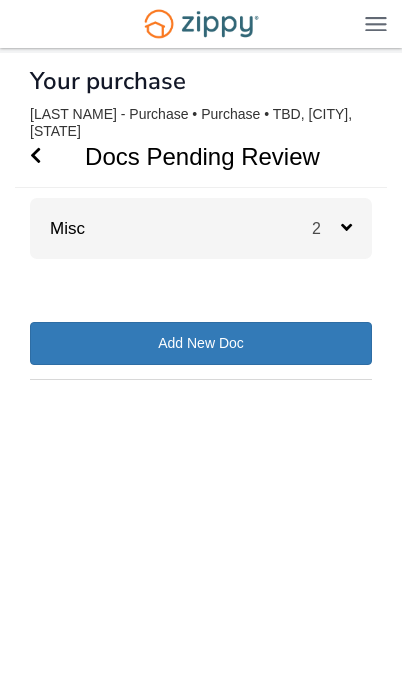 click at bounding box center (376, 23) 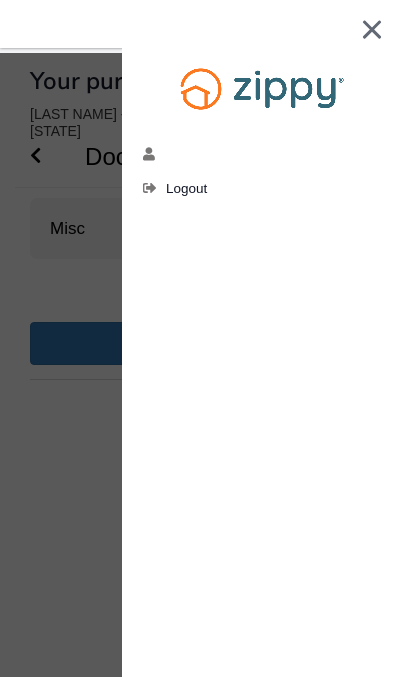 click at bounding box center (150, 155) 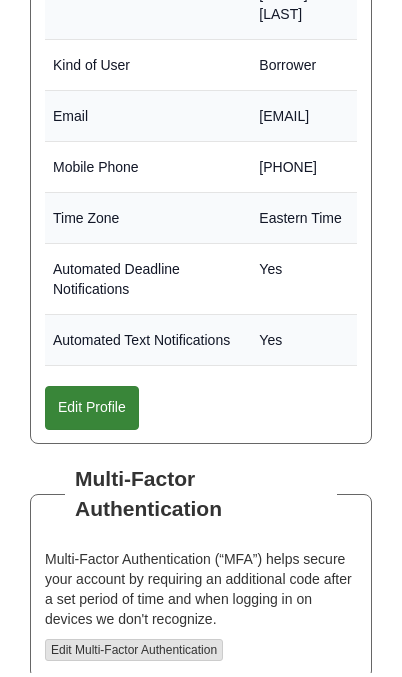 scroll, scrollTop: 0, scrollLeft: 0, axis: both 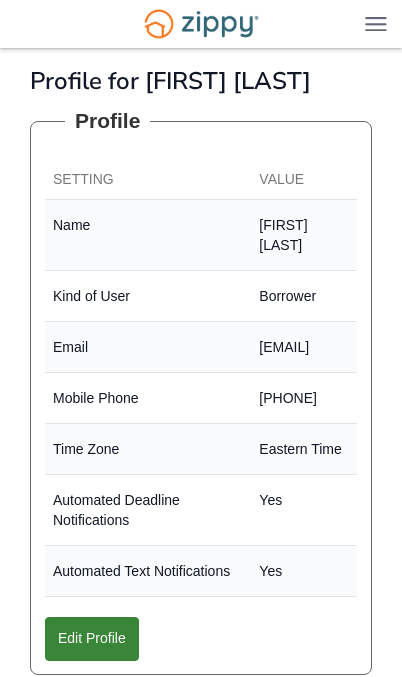 click at bounding box center [376, 23] 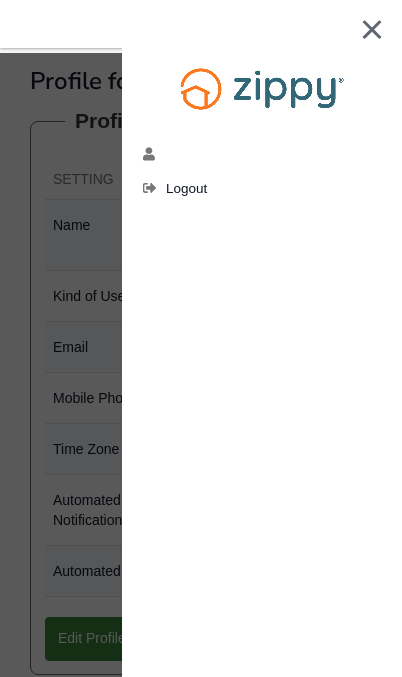 click on "[EMAIL]" at bounding box center (154, 157) 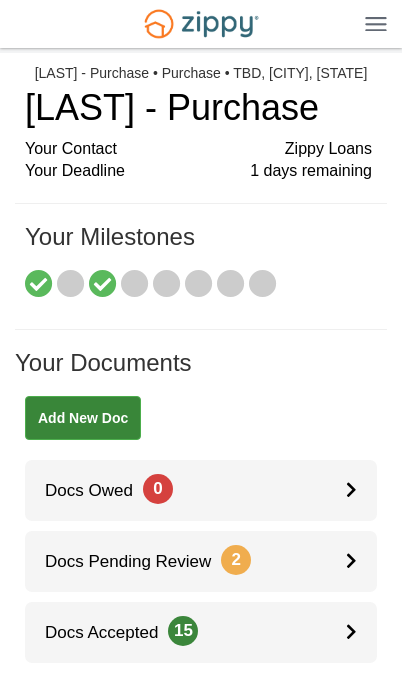 scroll, scrollTop: 233, scrollLeft: 0, axis: vertical 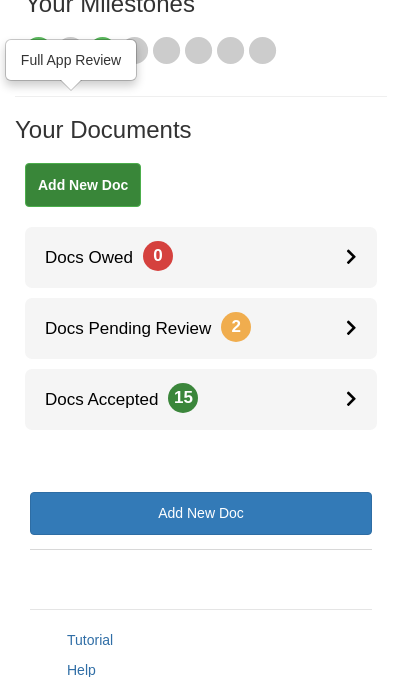 click at bounding box center [71, 51] 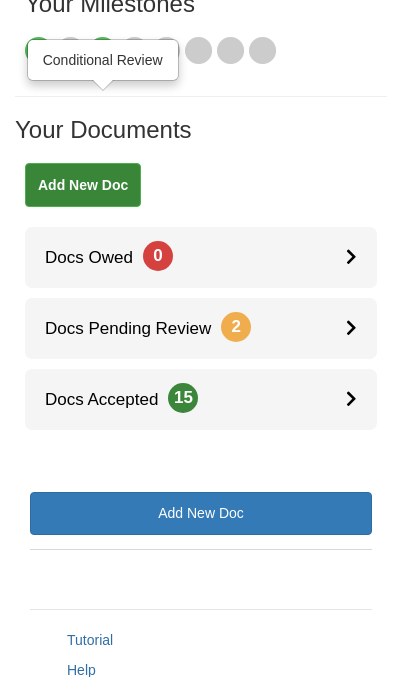 click at bounding box center [103, 52] 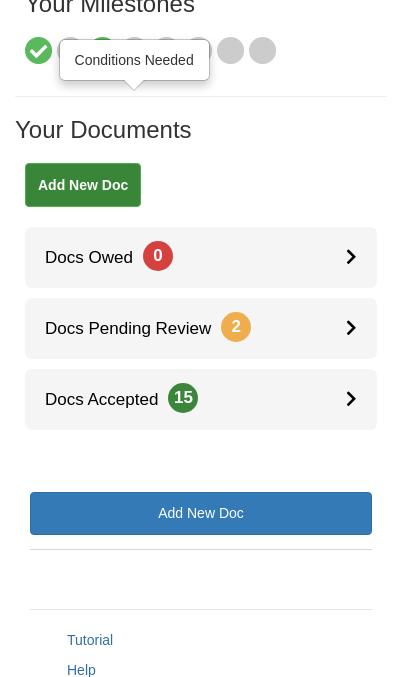 click at bounding box center [135, 52] 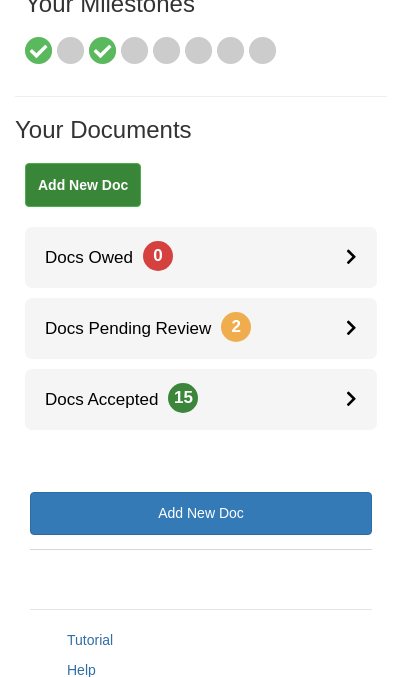 click on "Armstrong - Purchase
Your Contact Zippy Loans
Your Deadline 1 days remaining
Your Milestones" at bounding box center [201, -24] 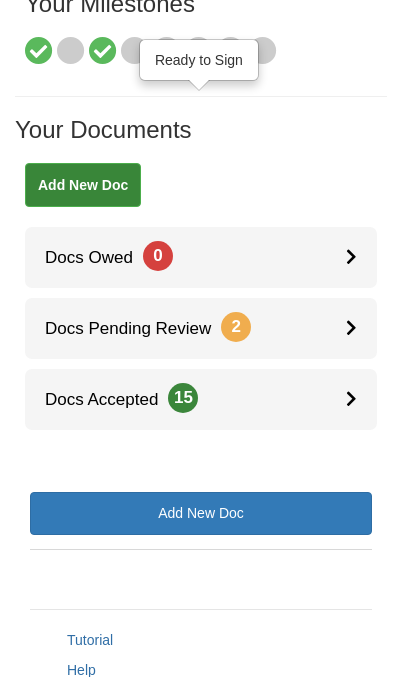 click at bounding box center [199, 52] 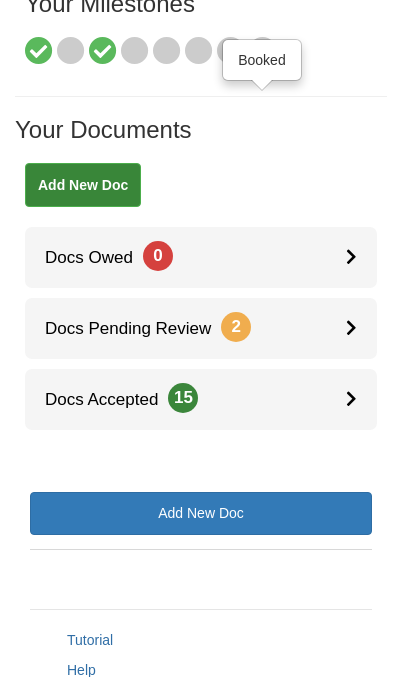 click at bounding box center [263, 52] 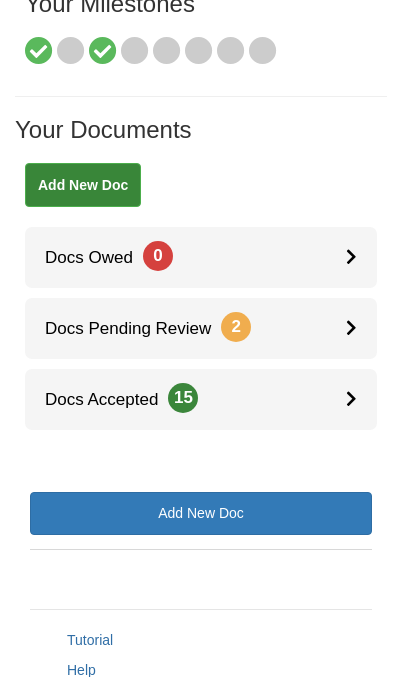 click on "Docs Accepted 15" at bounding box center (201, 399) 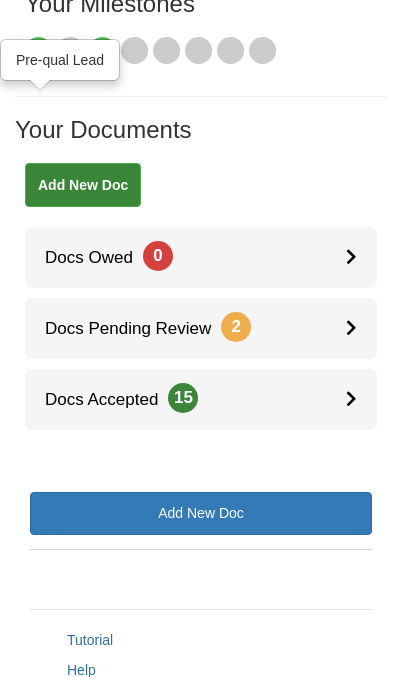 click at bounding box center [71, 52] 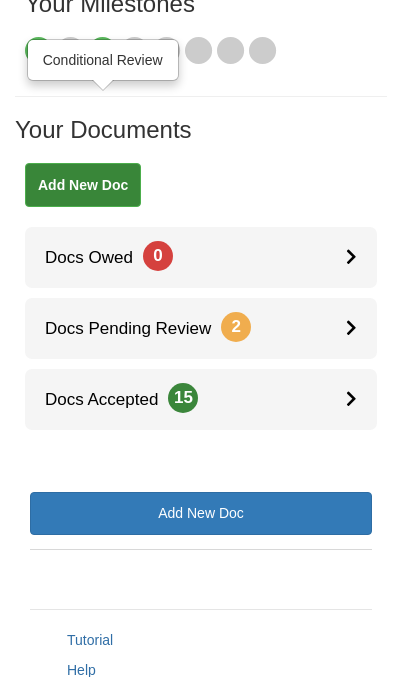 click at bounding box center [103, 52] 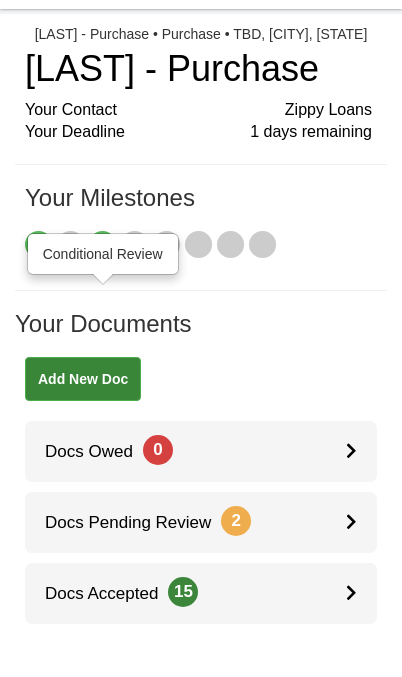 scroll, scrollTop: 0, scrollLeft: 0, axis: both 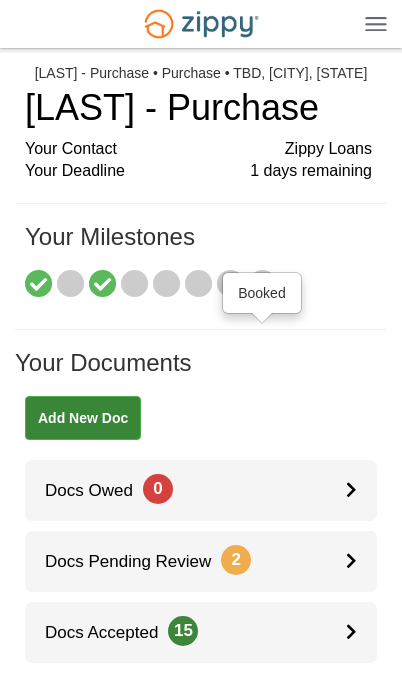 click at bounding box center (263, 285) 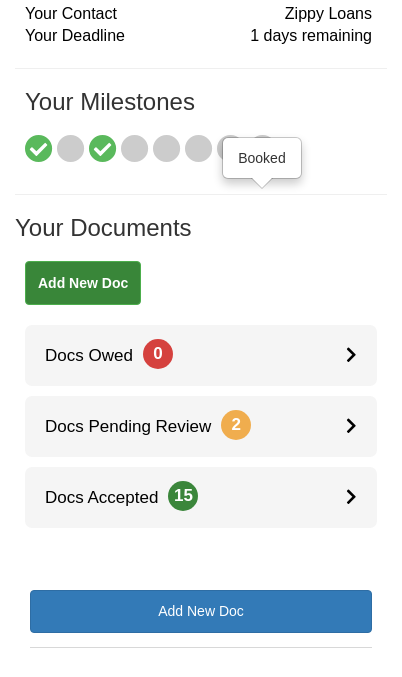 scroll, scrollTop: 159, scrollLeft: 0, axis: vertical 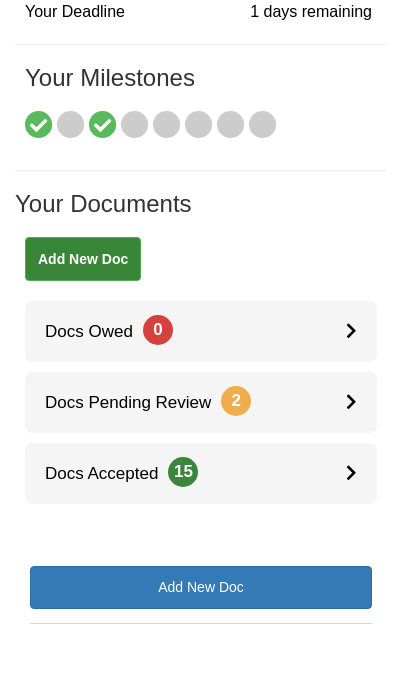 click on "Docs Owed 0" at bounding box center (201, 331) 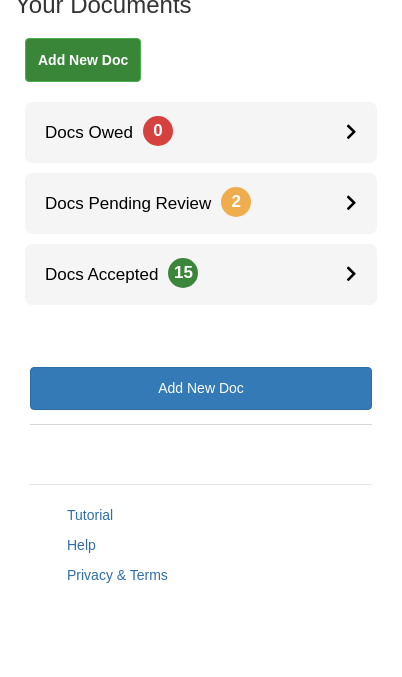 scroll, scrollTop: 305, scrollLeft: 0, axis: vertical 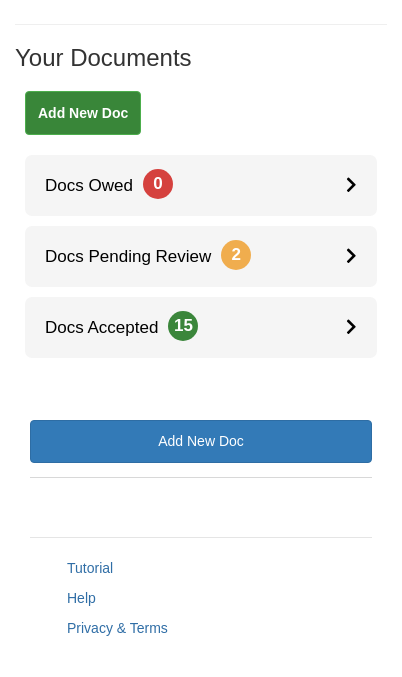 click on "Help" at bounding box center (81, 598) 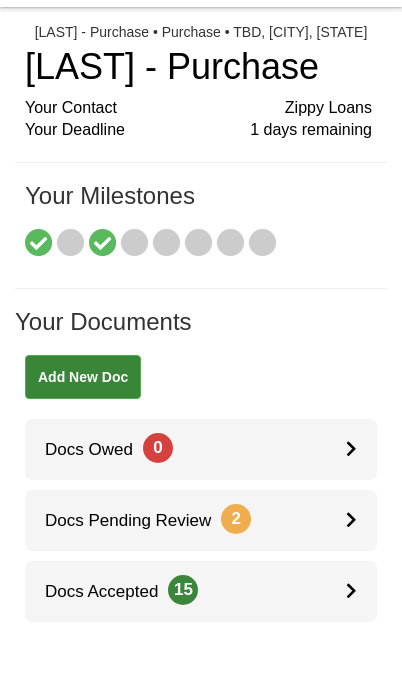 scroll, scrollTop: 66, scrollLeft: 0, axis: vertical 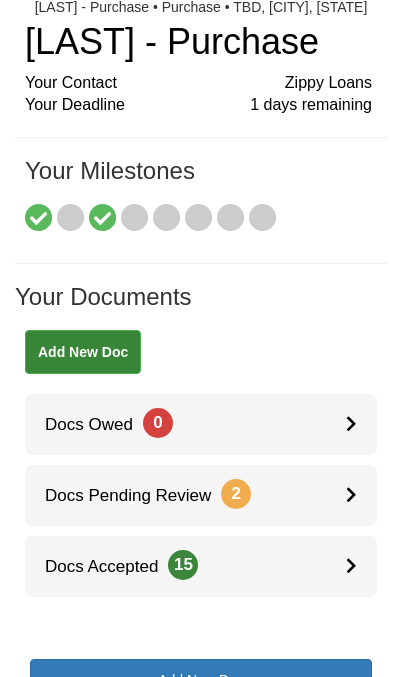 click on "Docs Pending Review 2" at bounding box center (201, 495) 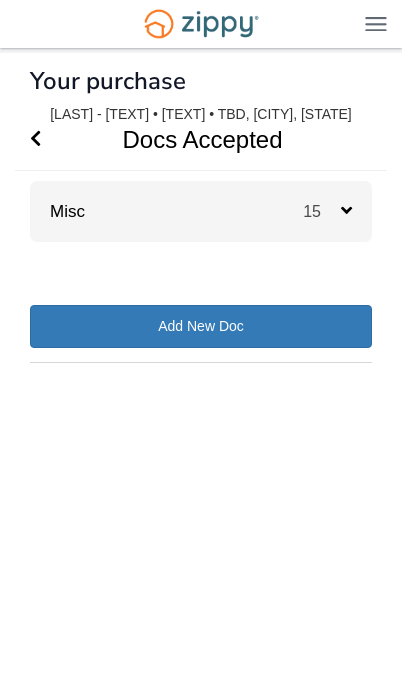 scroll, scrollTop: 0, scrollLeft: 0, axis: both 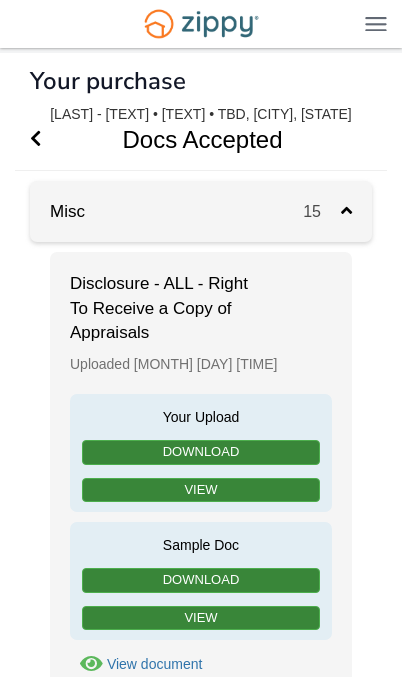 click on "15" at bounding box center [337, 211] 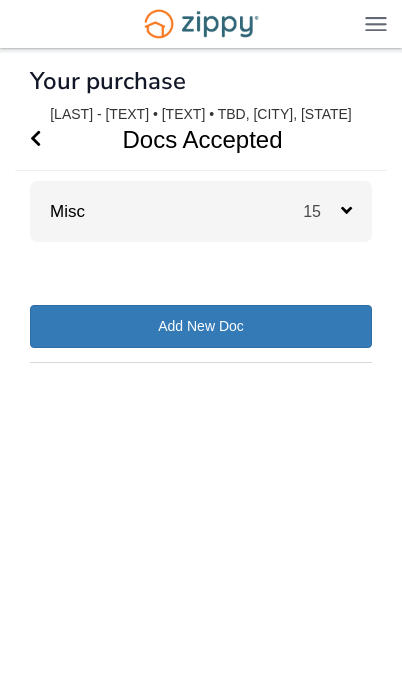 click at bounding box center (35, 138) 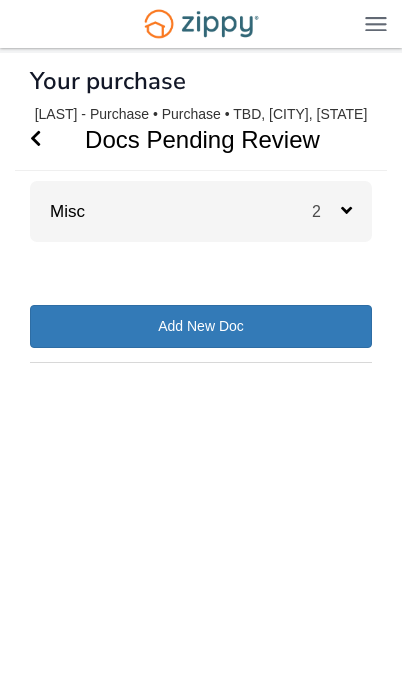 scroll, scrollTop: 0, scrollLeft: 0, axis: both 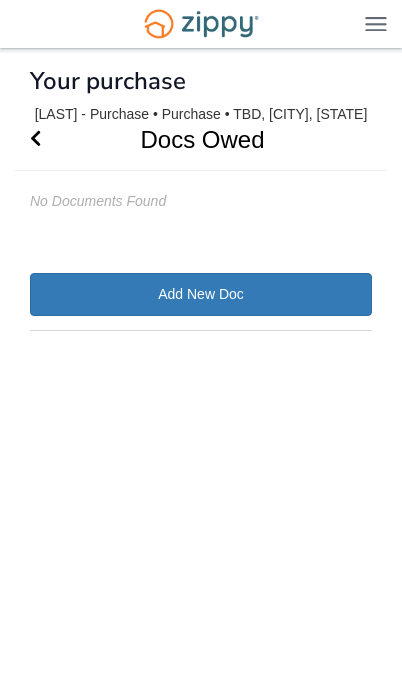 click at bounding box center [35, 139] 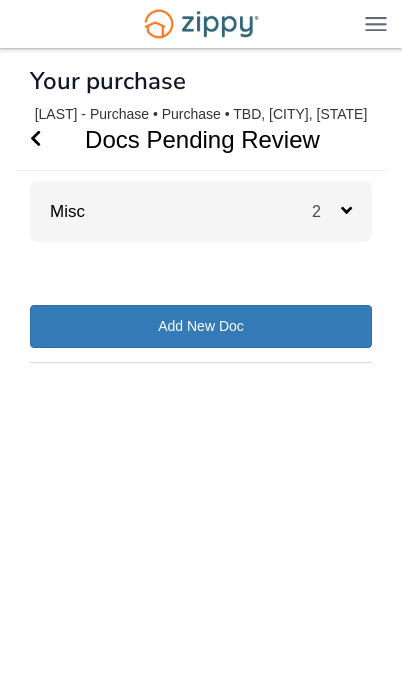 scroll, scrollTop: 0, scrollLeft: 0, axis: both 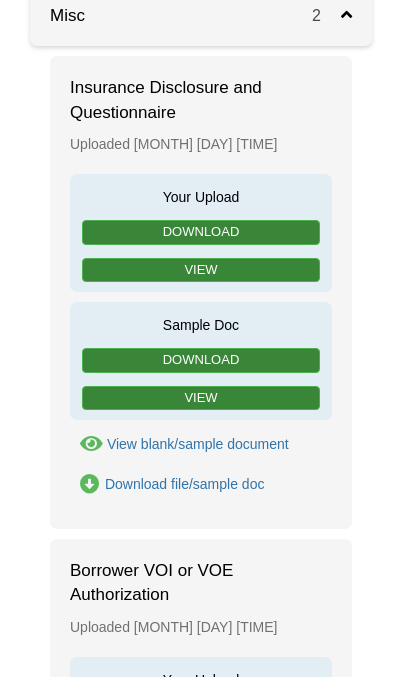 click on "Download" at bounding box center [201, 232] 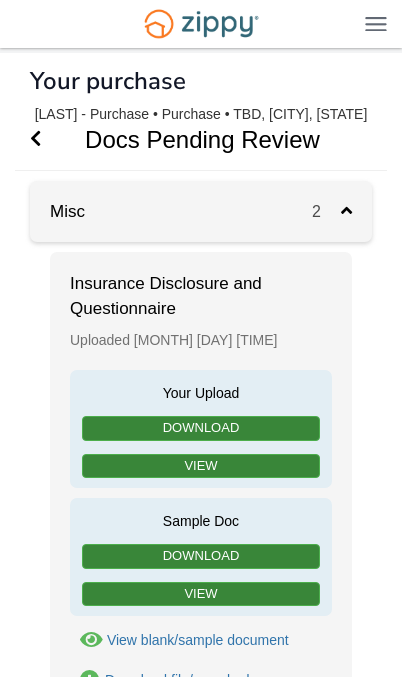 scroll, scrollTop: 0, scrollLeft: 0, axis: both 